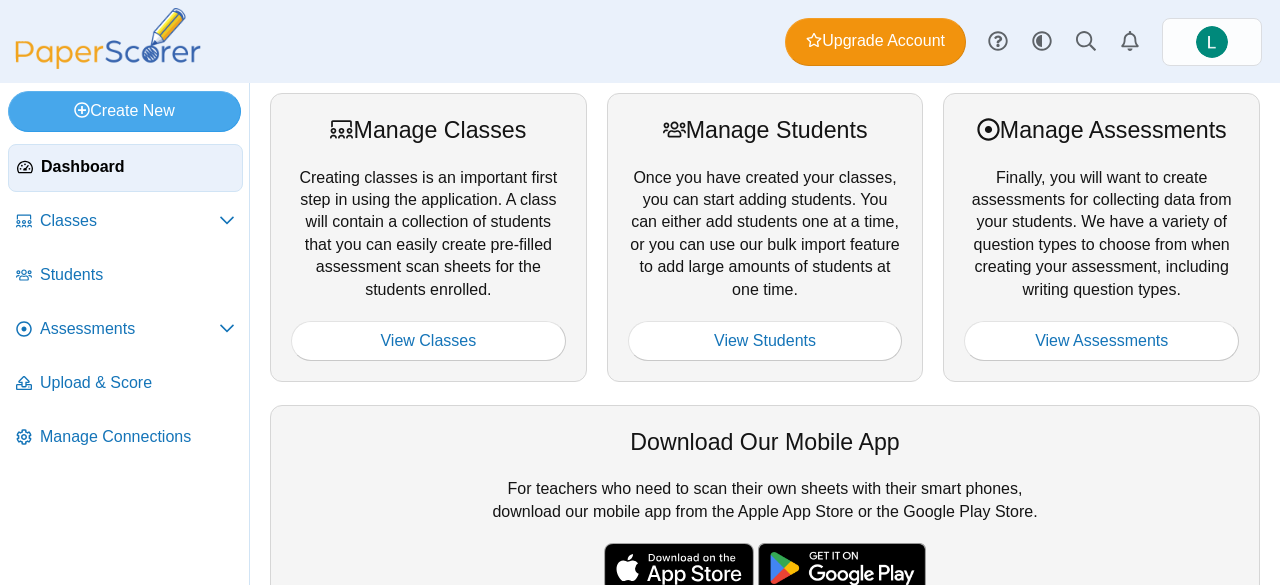scroll, scrollTop: 0, scrollLeft: 0, axis: both 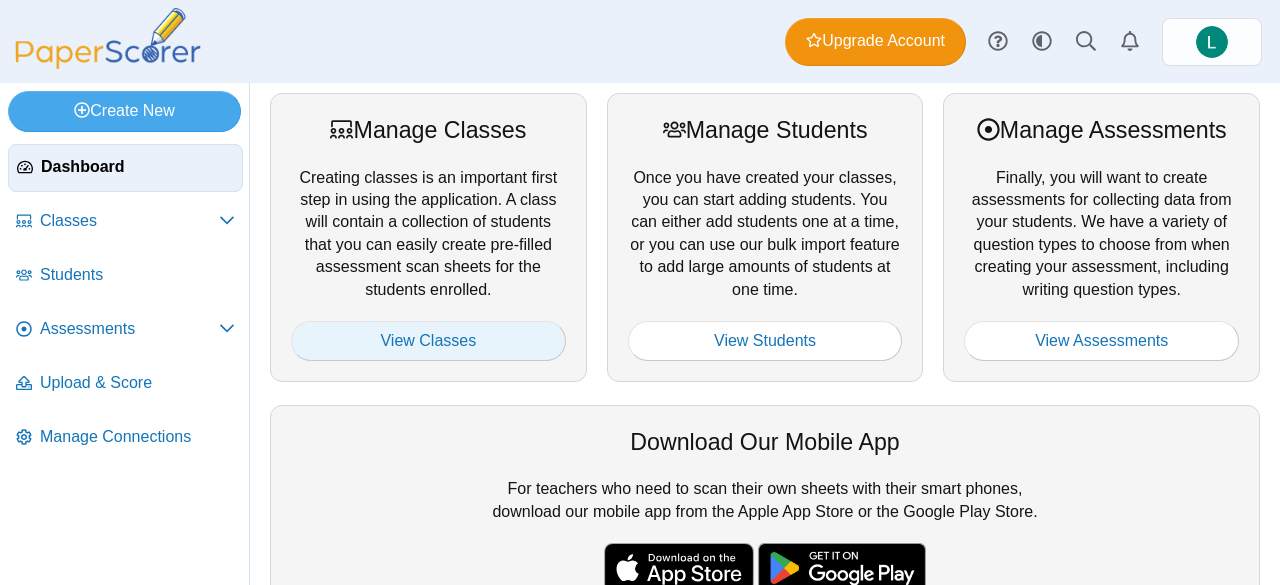 click on "View Classes" at bounding box center [428, 341] 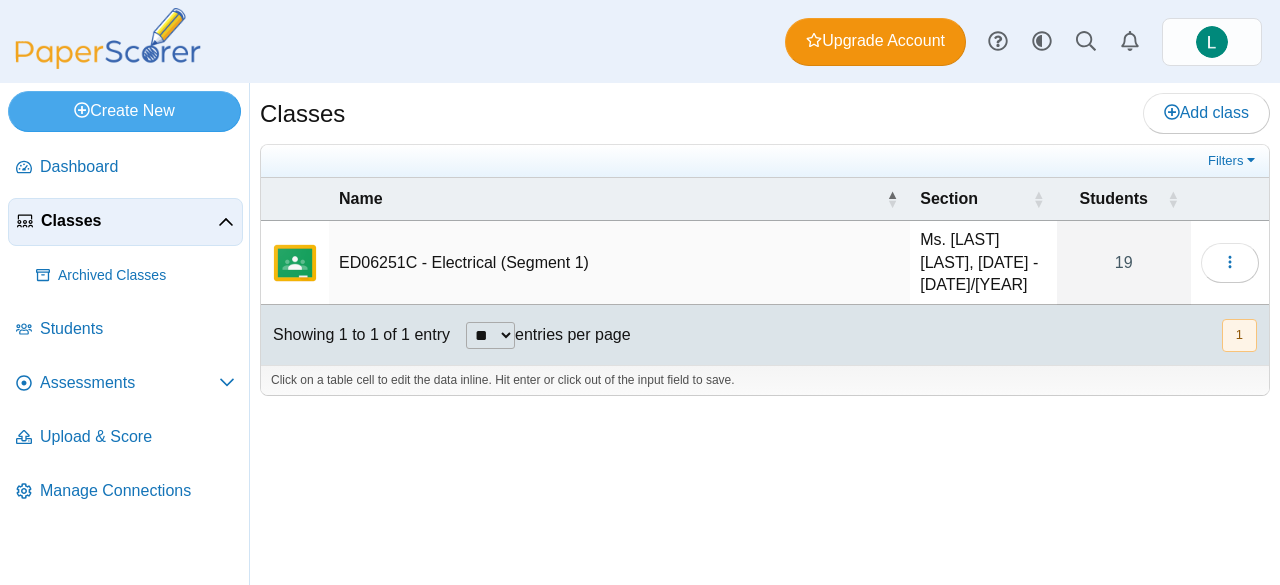 scroll, scrollTop: 0, scrollLeft: 0, axis: both 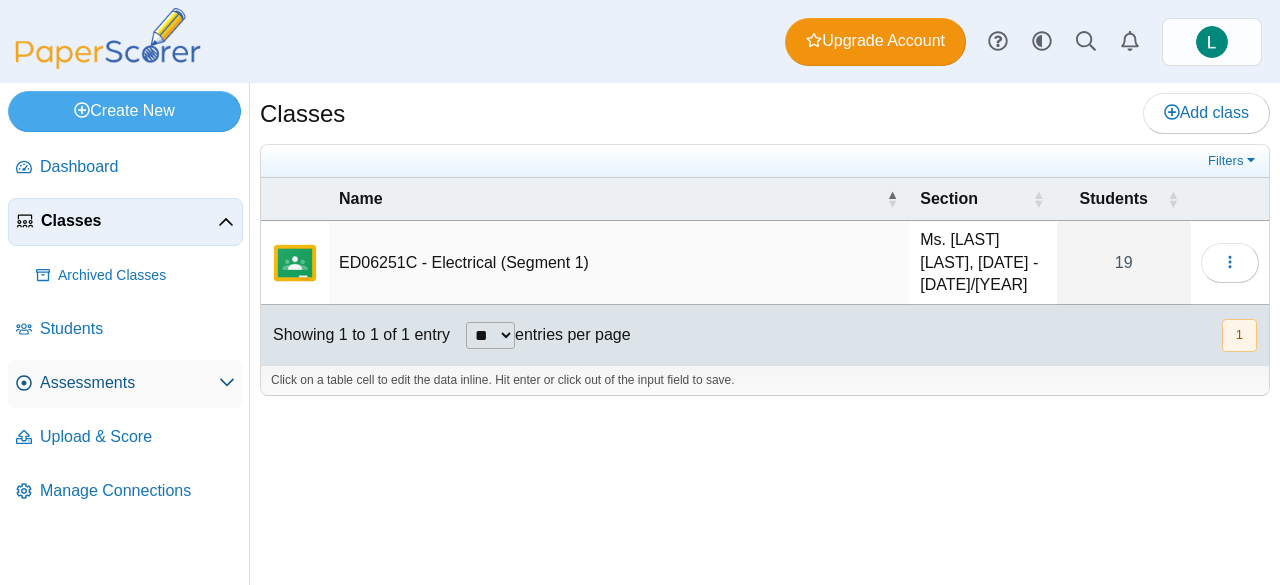 click on "Assessments" at bounding box center (129, 383) 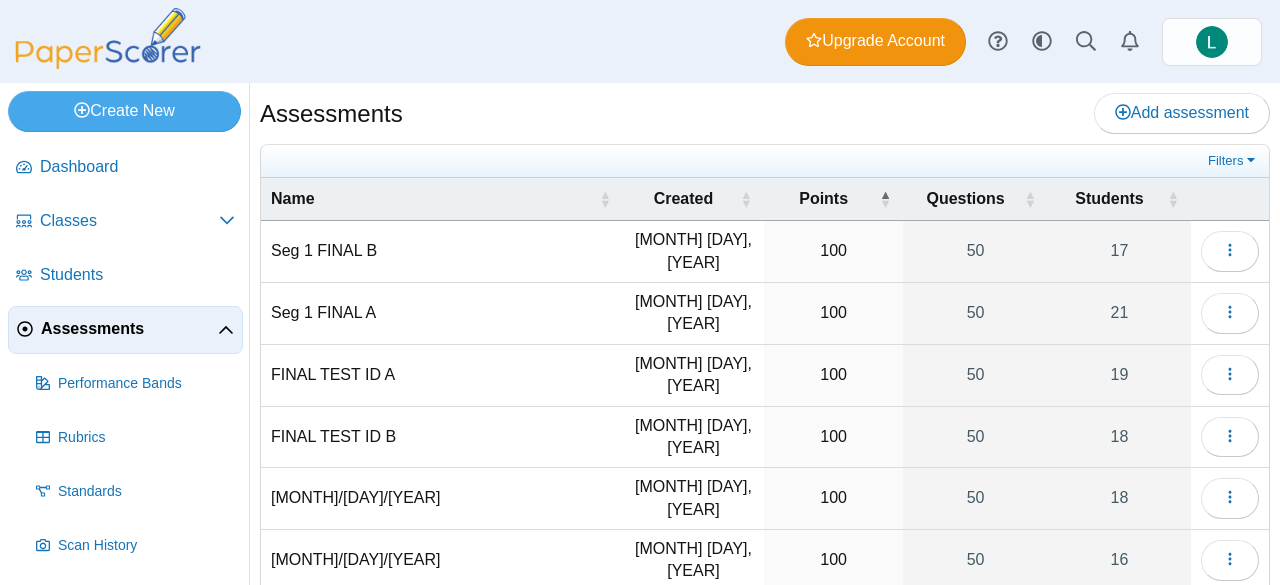 scroll, scrollTop: 0, scrollLeft: 0, axis: both 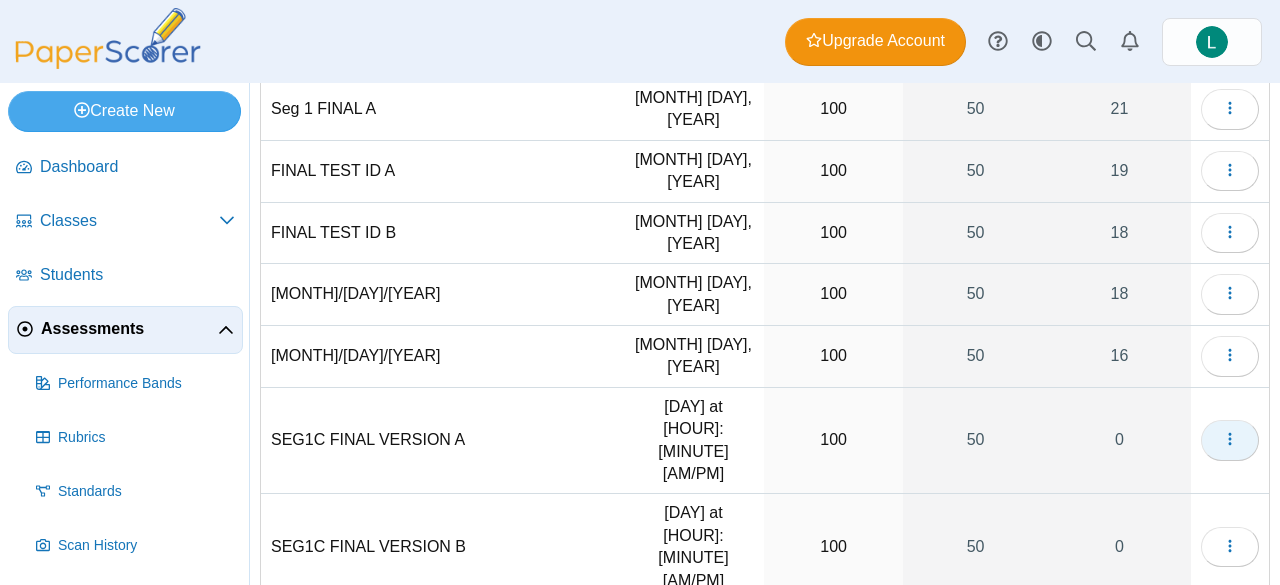 click at bounding box center [1230, 440] 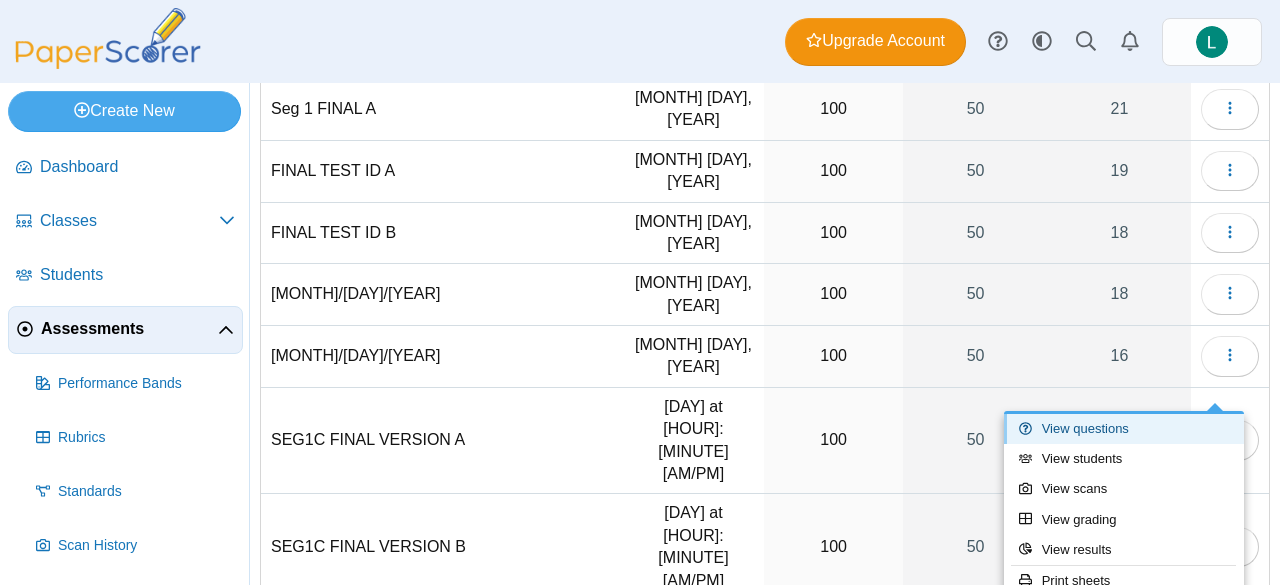 click on "View questions" at bounding box center (1124, 429) 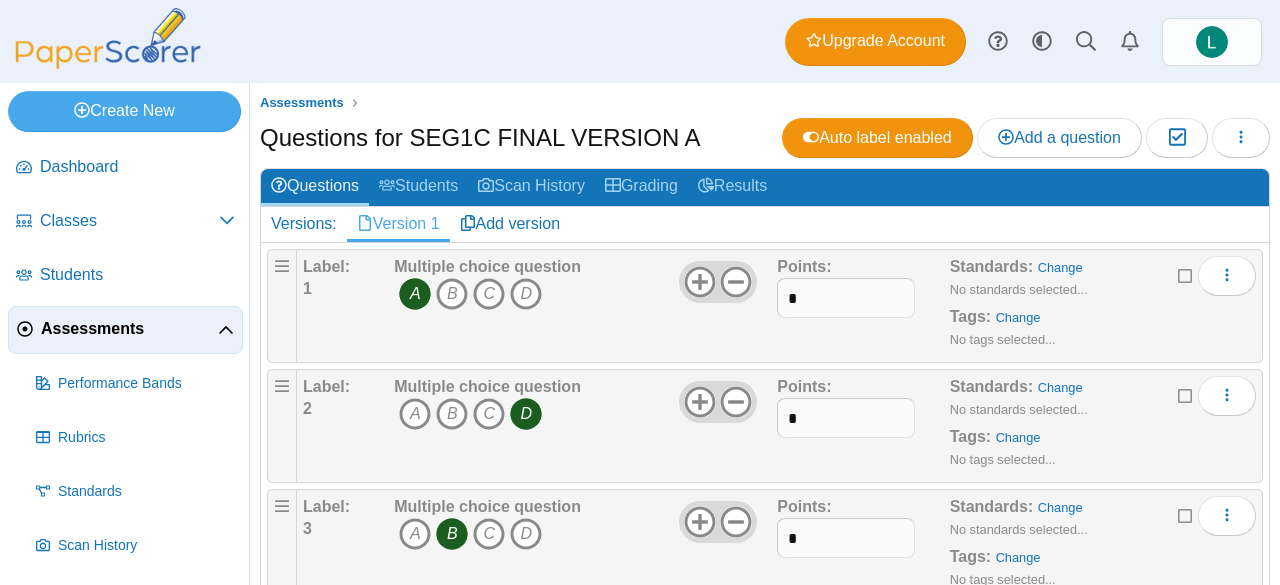 scroll, scrollTop: 0, scrollLeft: 0, axis: both 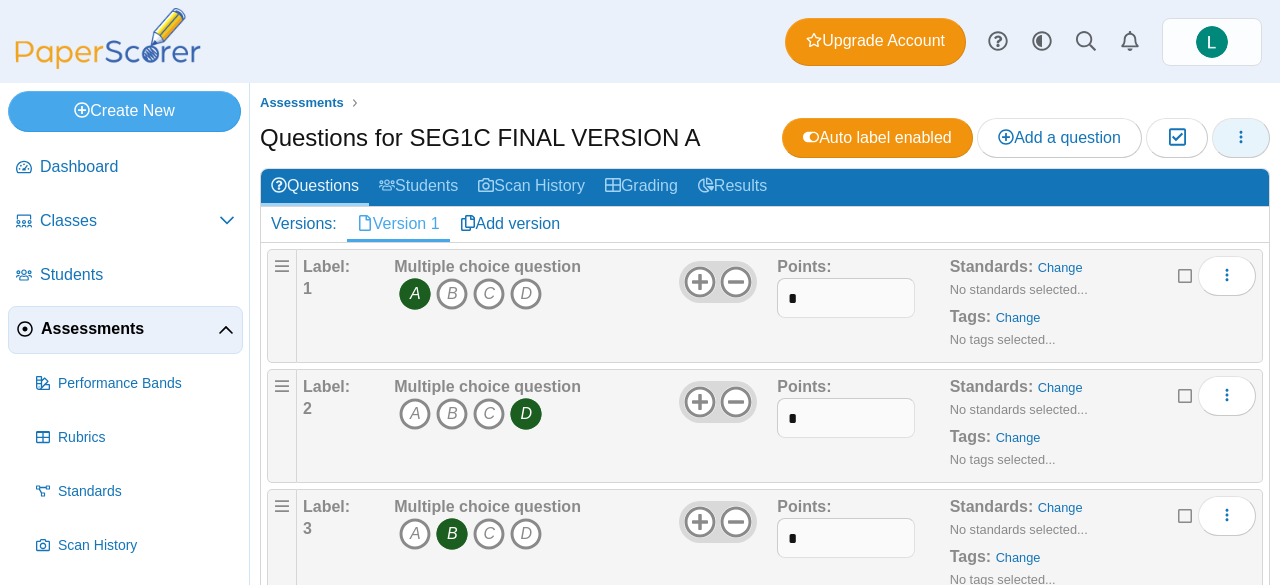 click at bounding box center [1241, 138] 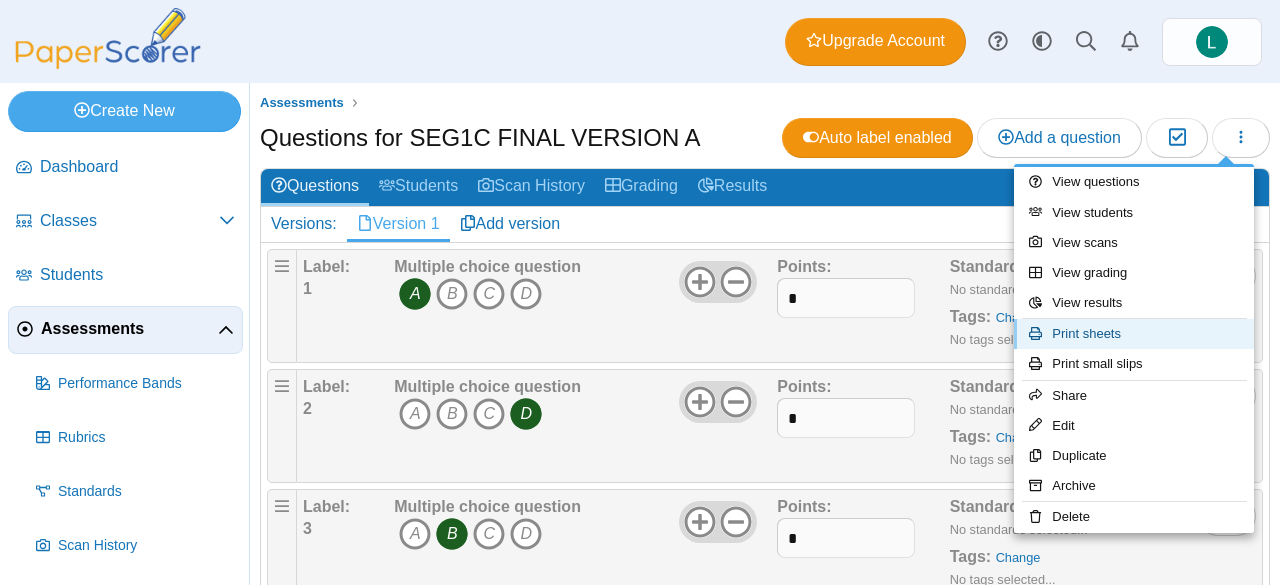 click on "Print sheets" at bounding box center (1134, 334) 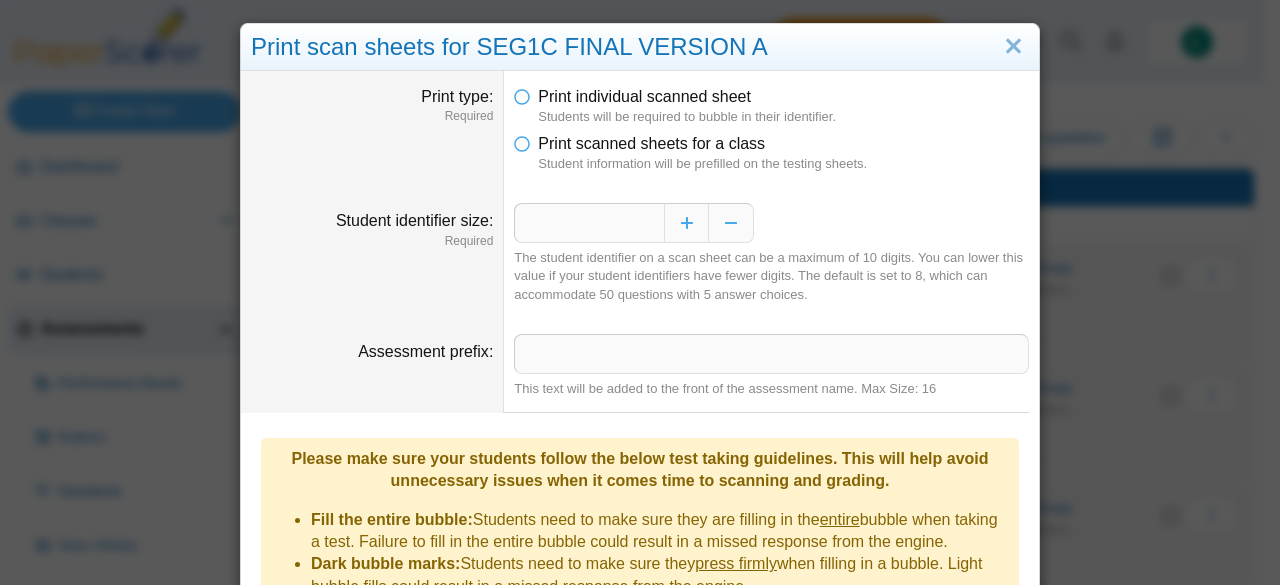 click on "Print scanned sheets for a class
Student information will be prefilled on the testing sheets." at bounding box center (771, 153) 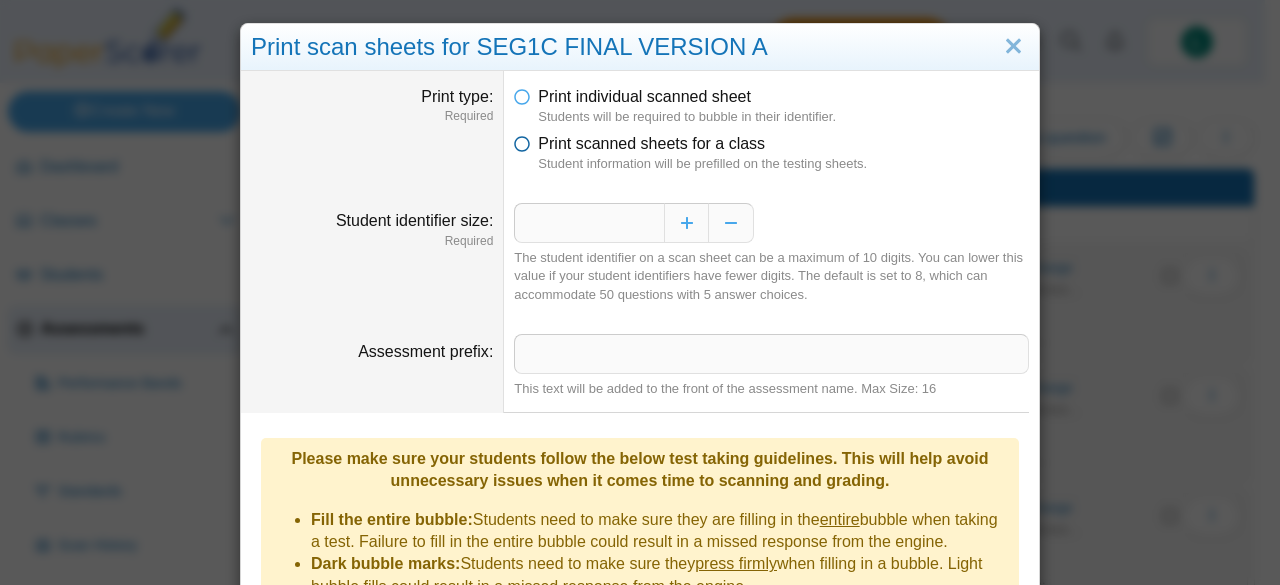 click at bounding box center (522, 93) 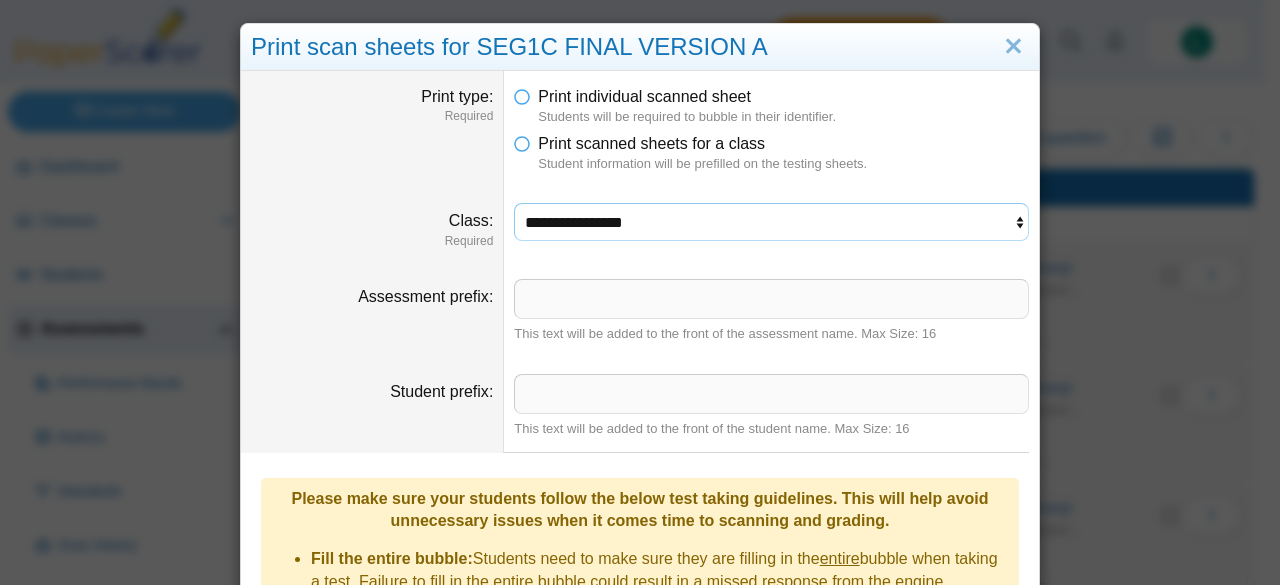 drag, startPoint x: 628, startPoint y: 213, endPoint x: 629, endPoint y: 223, distance: 10.049875 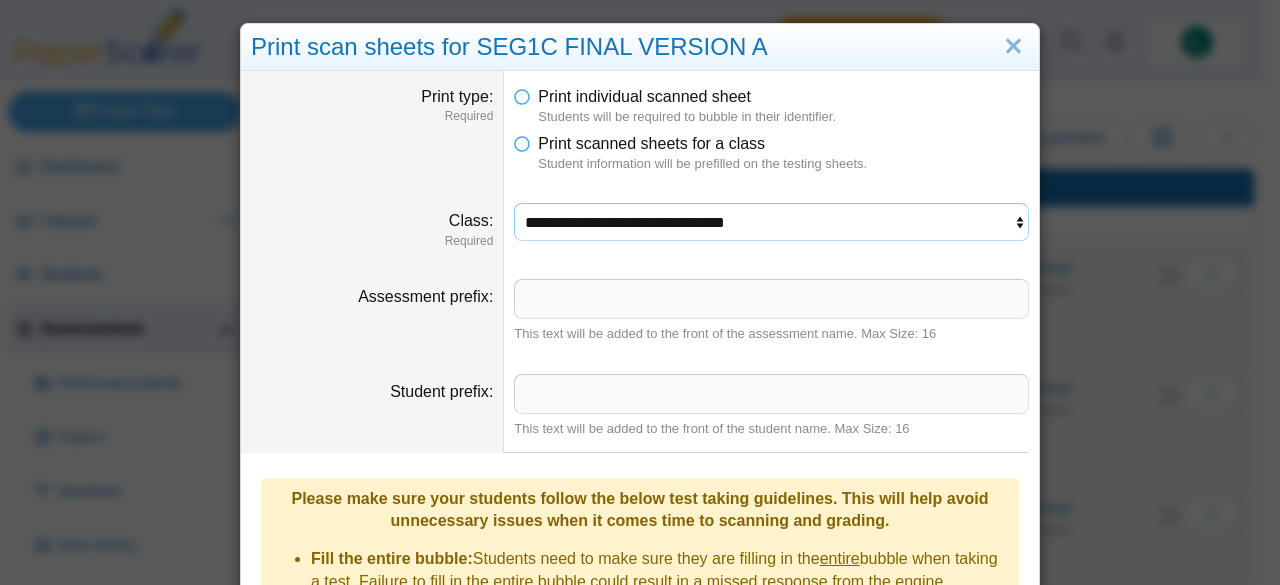 click on "**********" at bounding box center (771, 222) 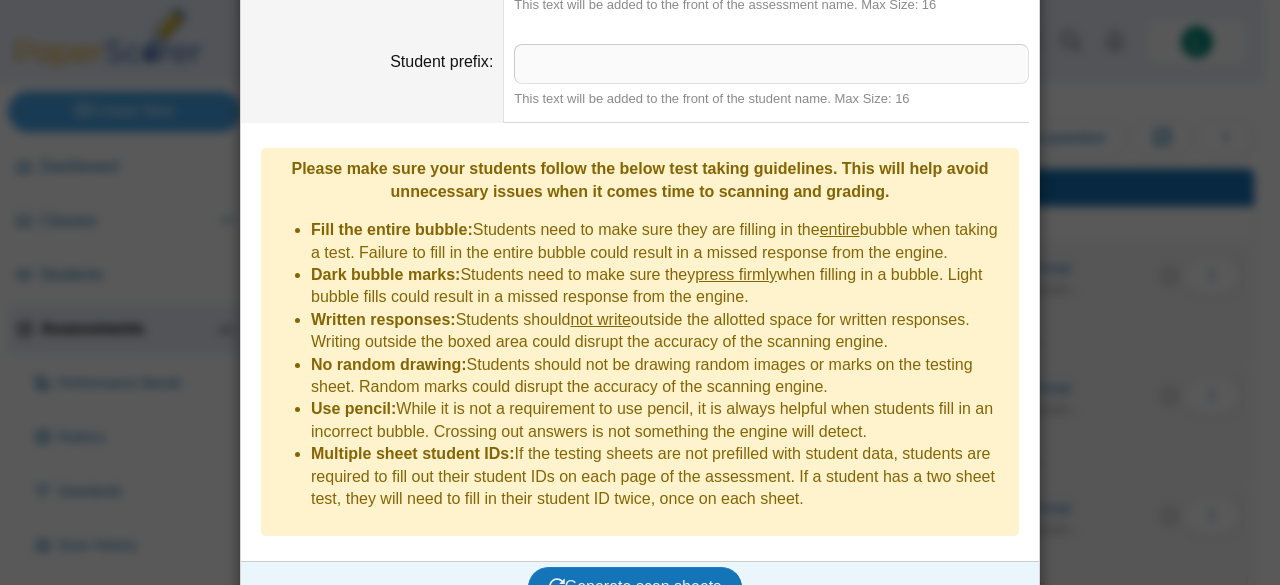 scroll, scrollTop: 415, scrollLeft: 0, axis: vertical 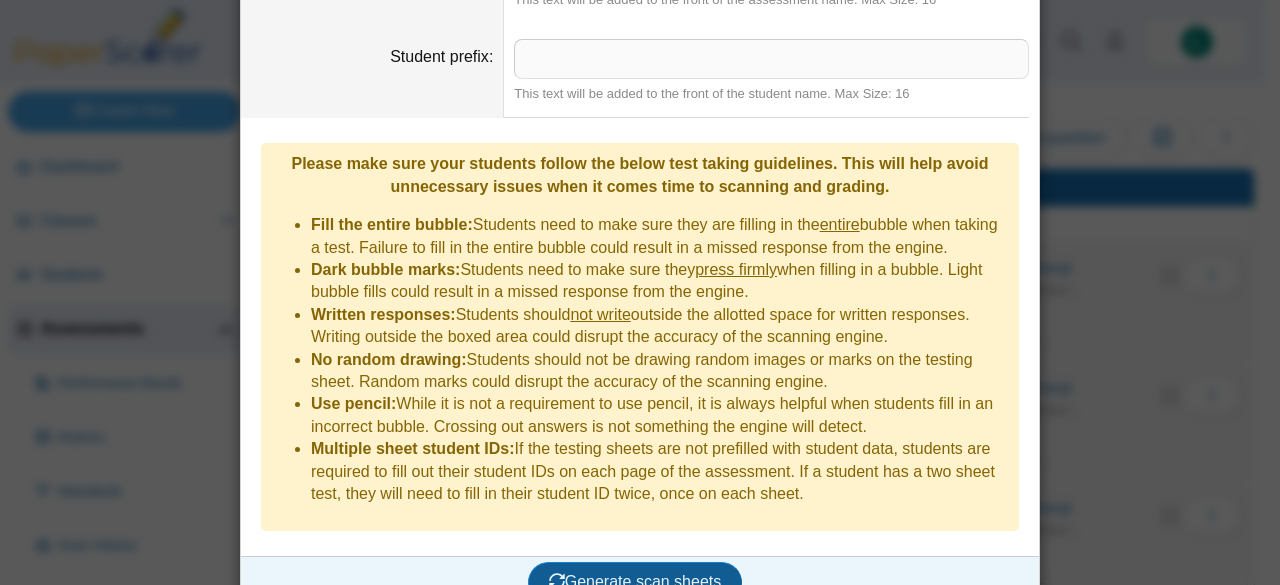 click on "Generate scan sheets" at bounding box center (635, 582) 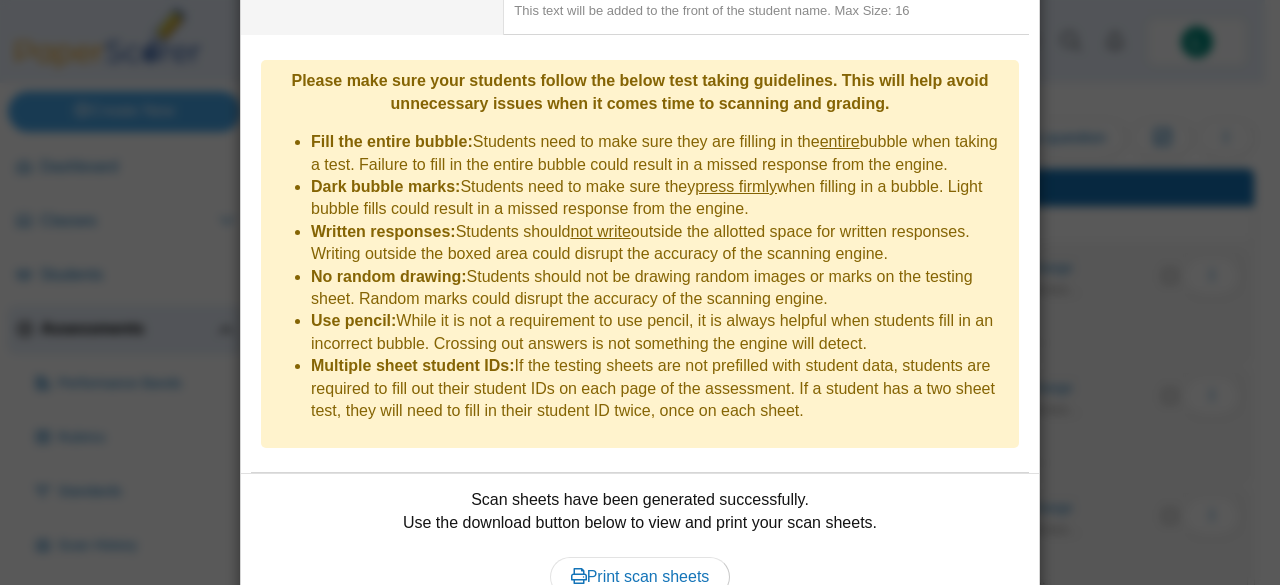 scroll, scrollTop: 575, scrollLeft: 0, axis: vertical 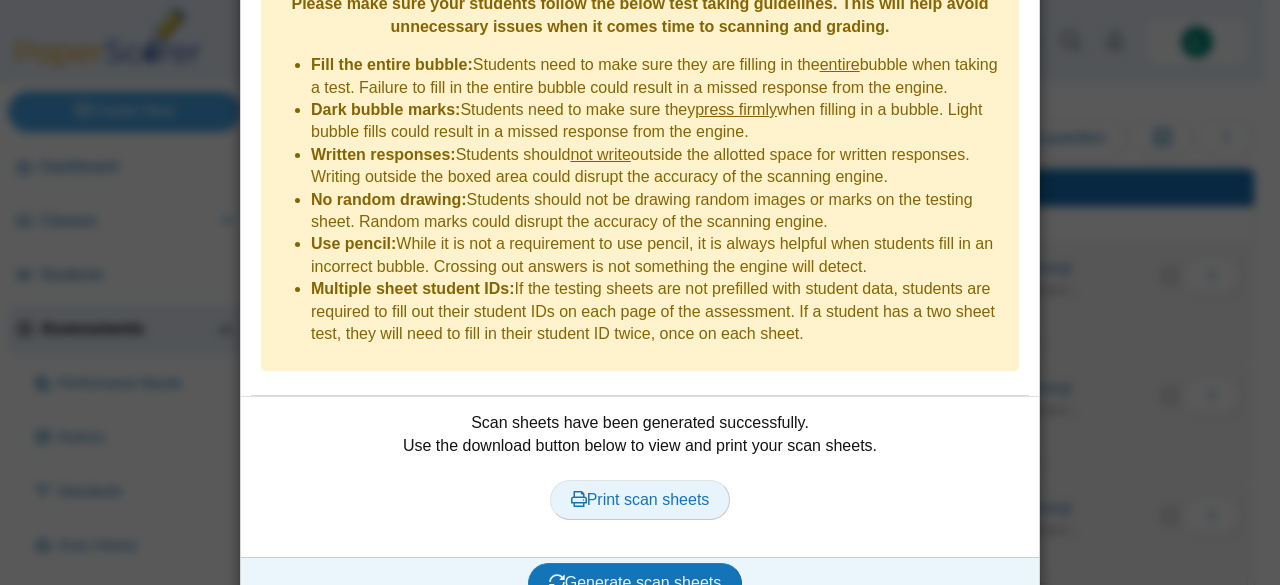 click on "Print scan sheets" at bounding box center [640, 500] 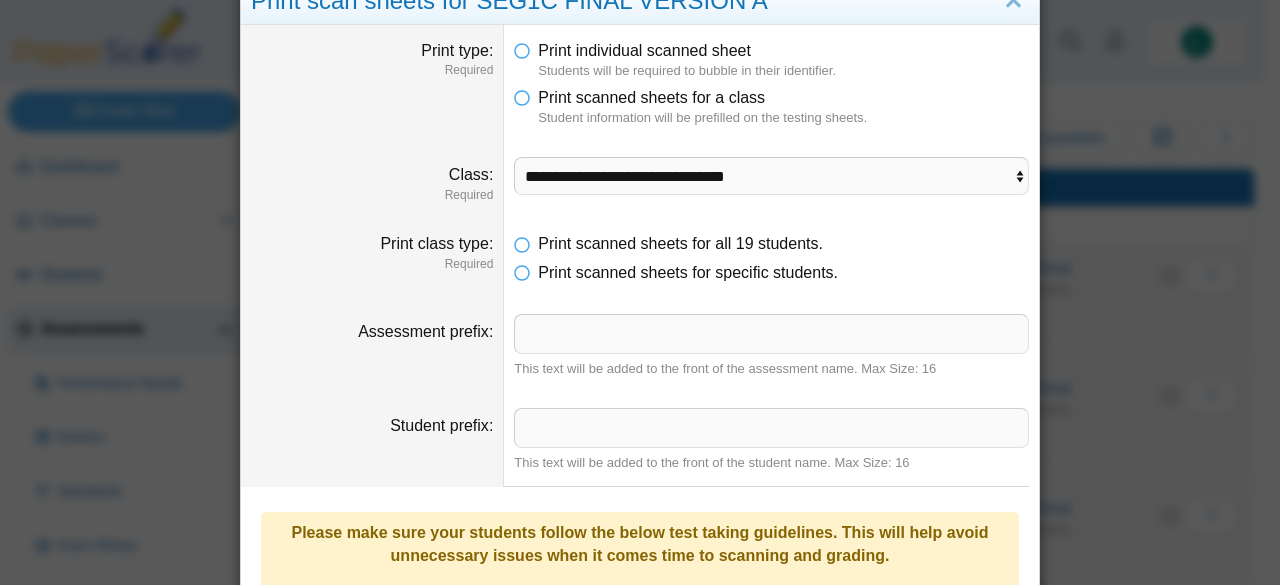 scroll, scrollTop: 0, scrollLeft: 0, axis: both 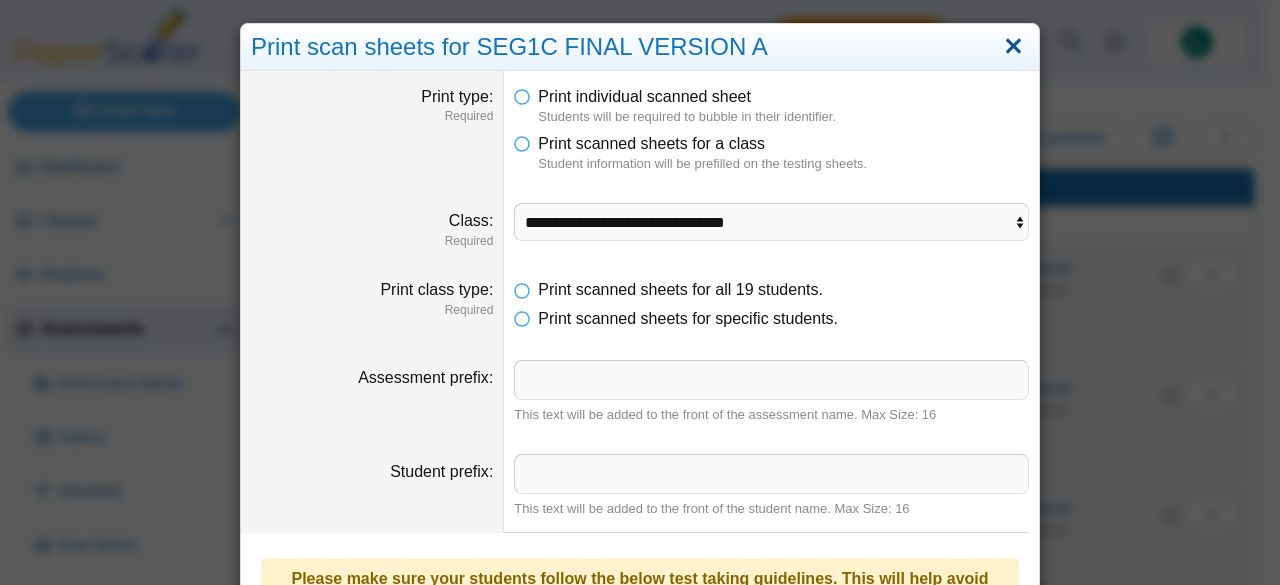 click at bounding box center (1013, 47) 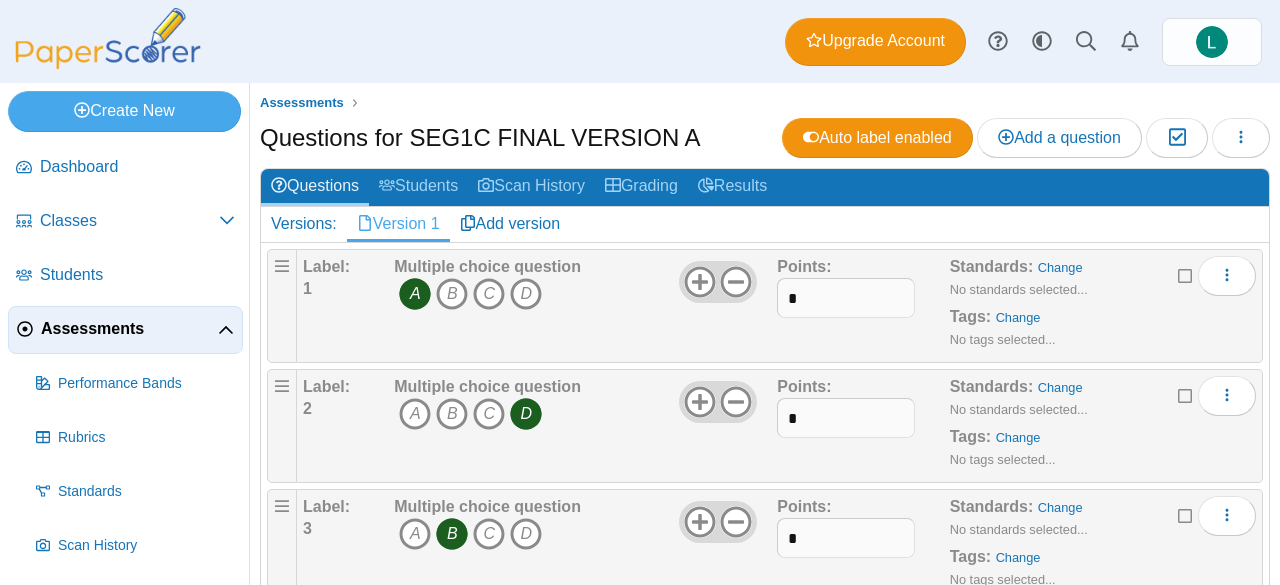 click on "Assessments" at bounding box center (129, 329) 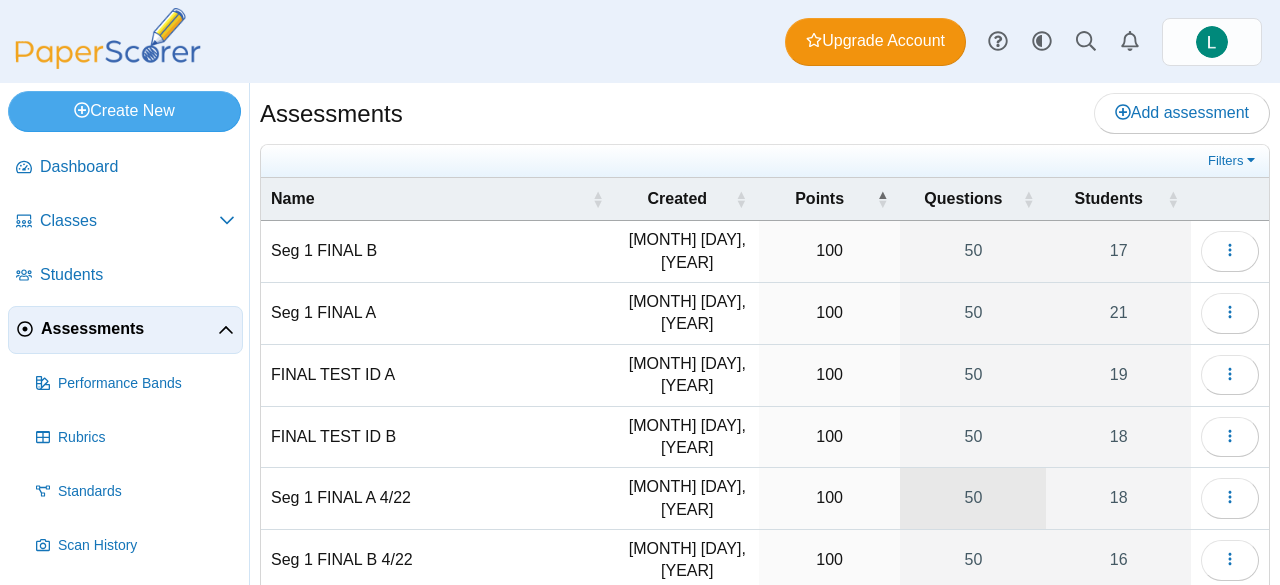 scroll, scrollTop: 0, scrollLeft: 0, axis: both 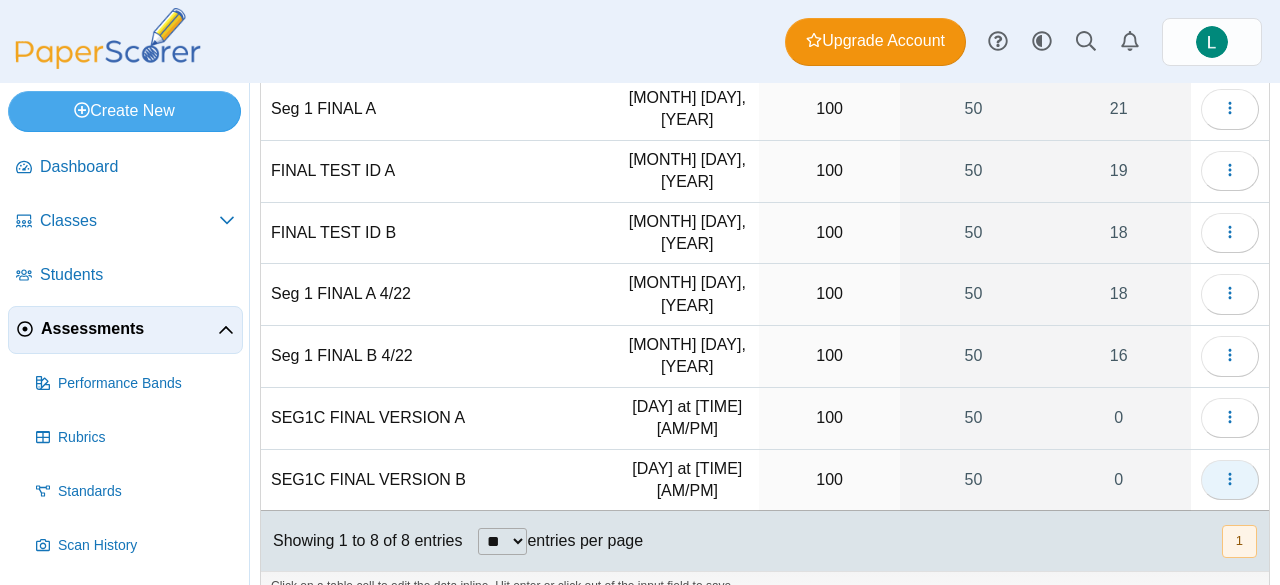 click at bounding box center (1230, 479) 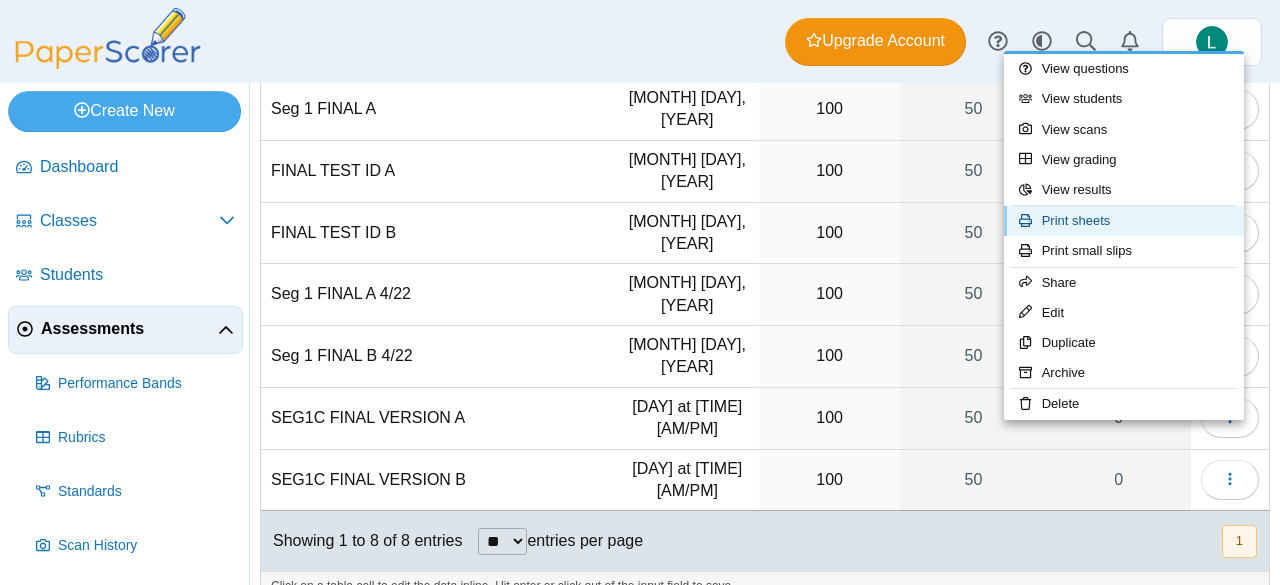 click on "Print sheets" at bounding box center [1124, 221] 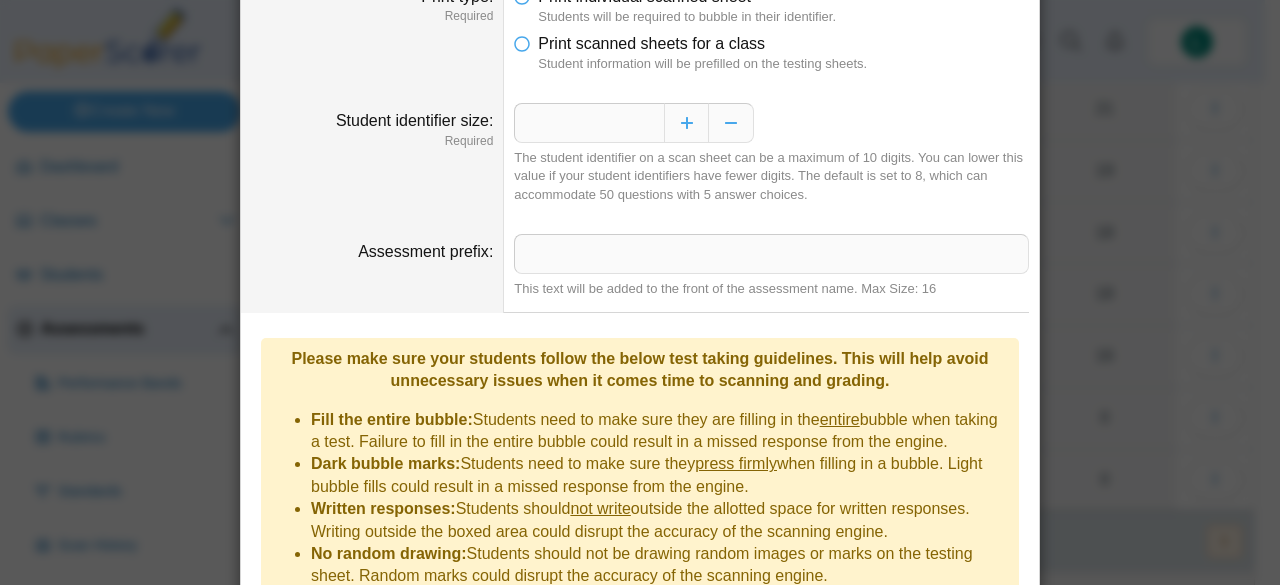 scroll, scrollTop: 0, scrollLeft: 0, axis: both 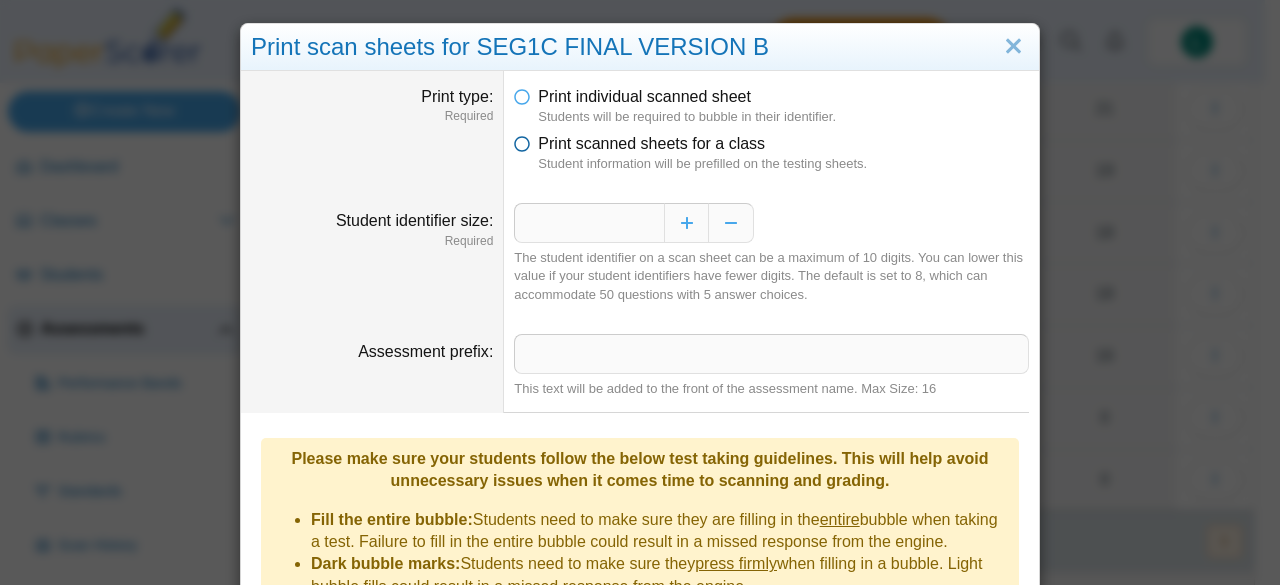 click at bounding box center (522, 93) 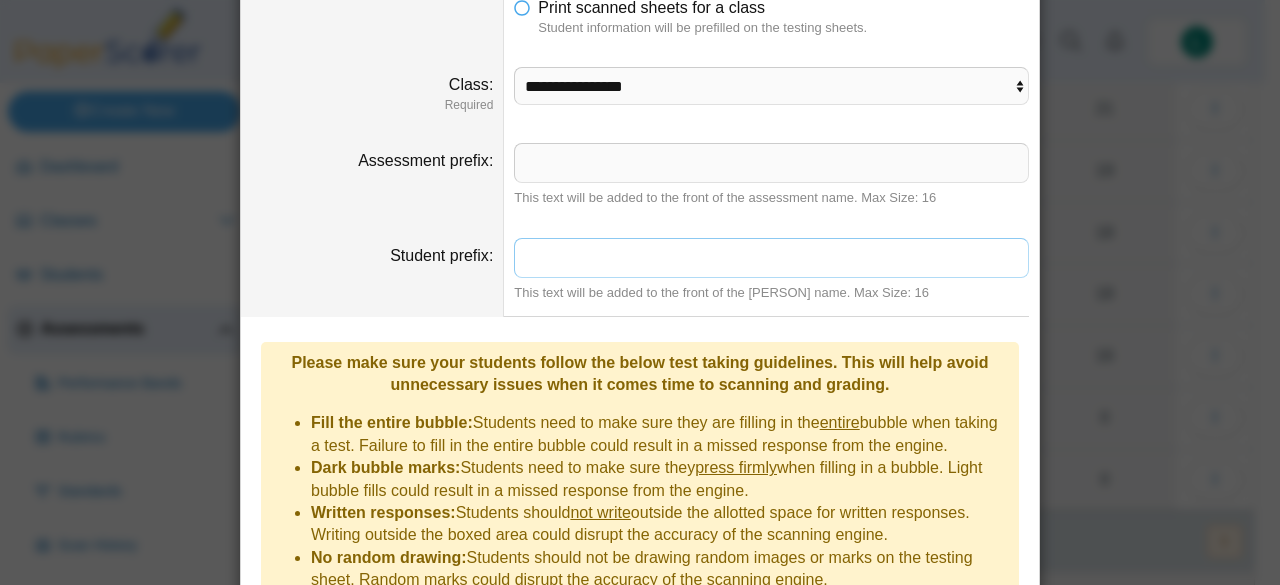 scroll, scrollTop: 0, scrollLeft: 0, axis: both 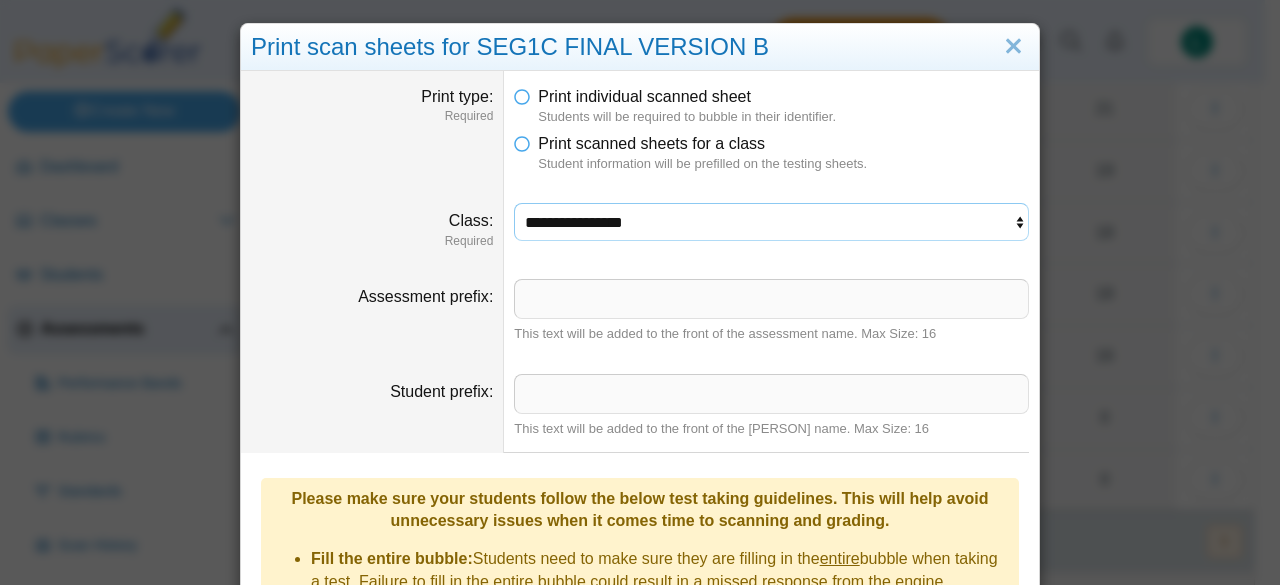 click on "**********" at bounding box center [771, 222] 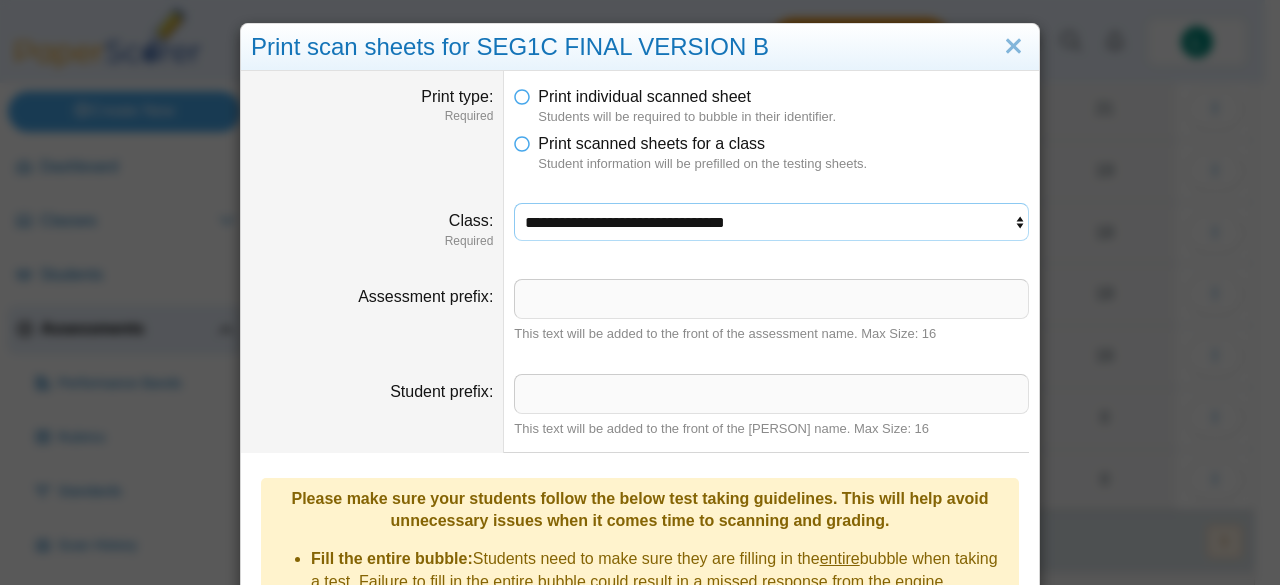 click on "**********" at bounding box center [771, 222] 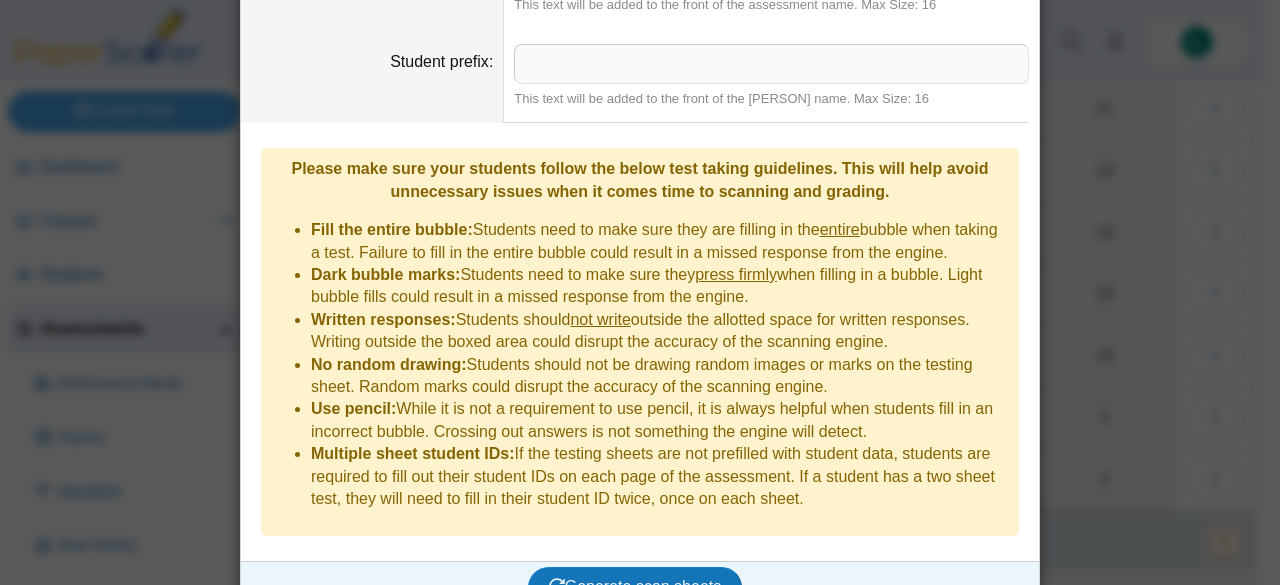 scroll, scrollTop: 415, scrollLeft: 0, axis: vertical 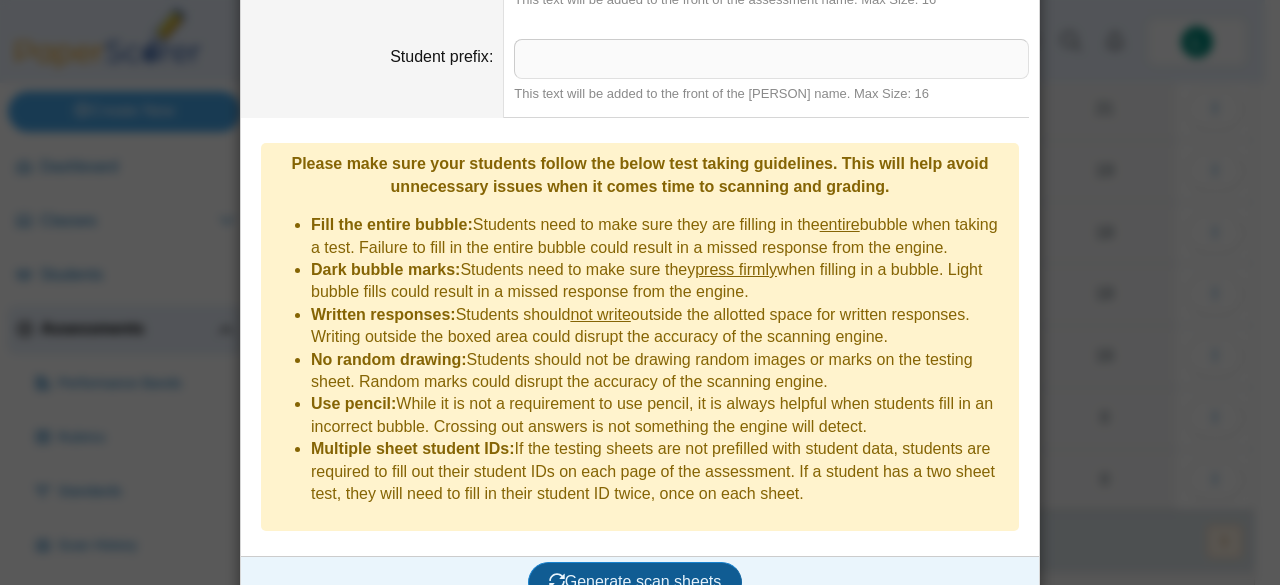 click on "Generate scan sheets" at bounding box center [635, 581] 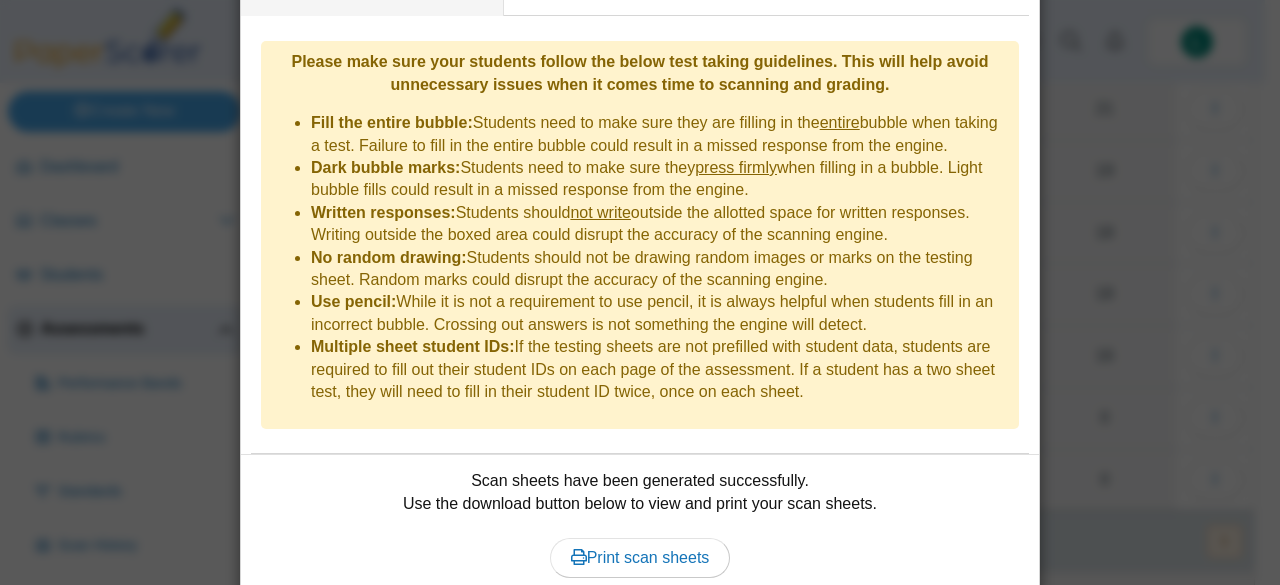 scroll, scrollTop: 575, scrollLeft: 0, axis: vertical 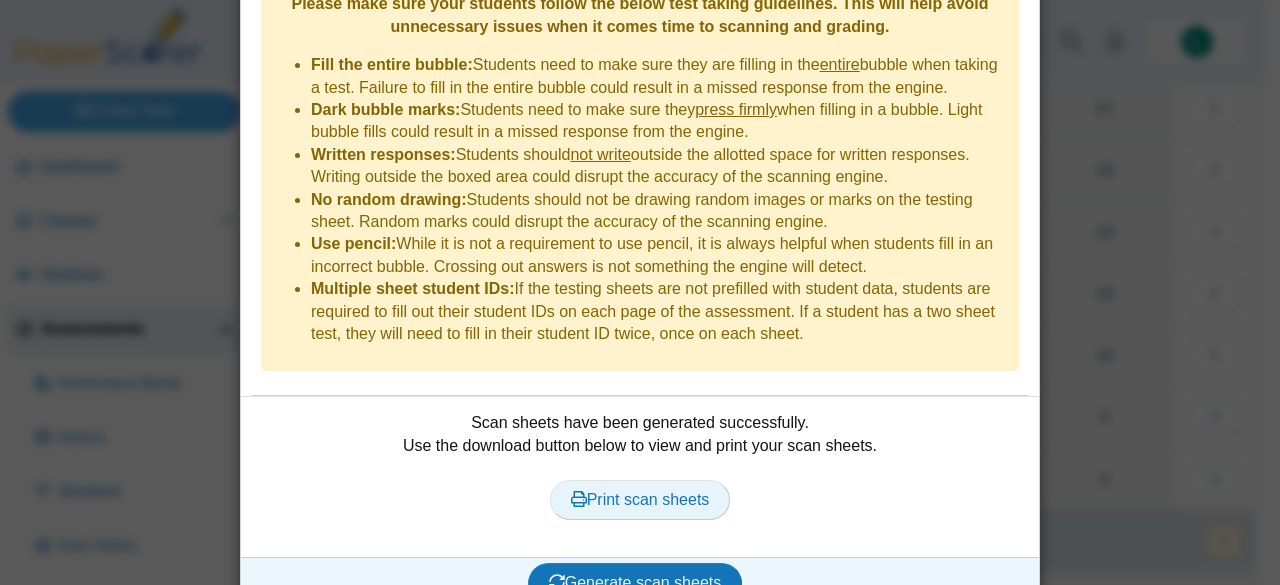 click on "Print scan sheets" at bounding box center (640, 499) 